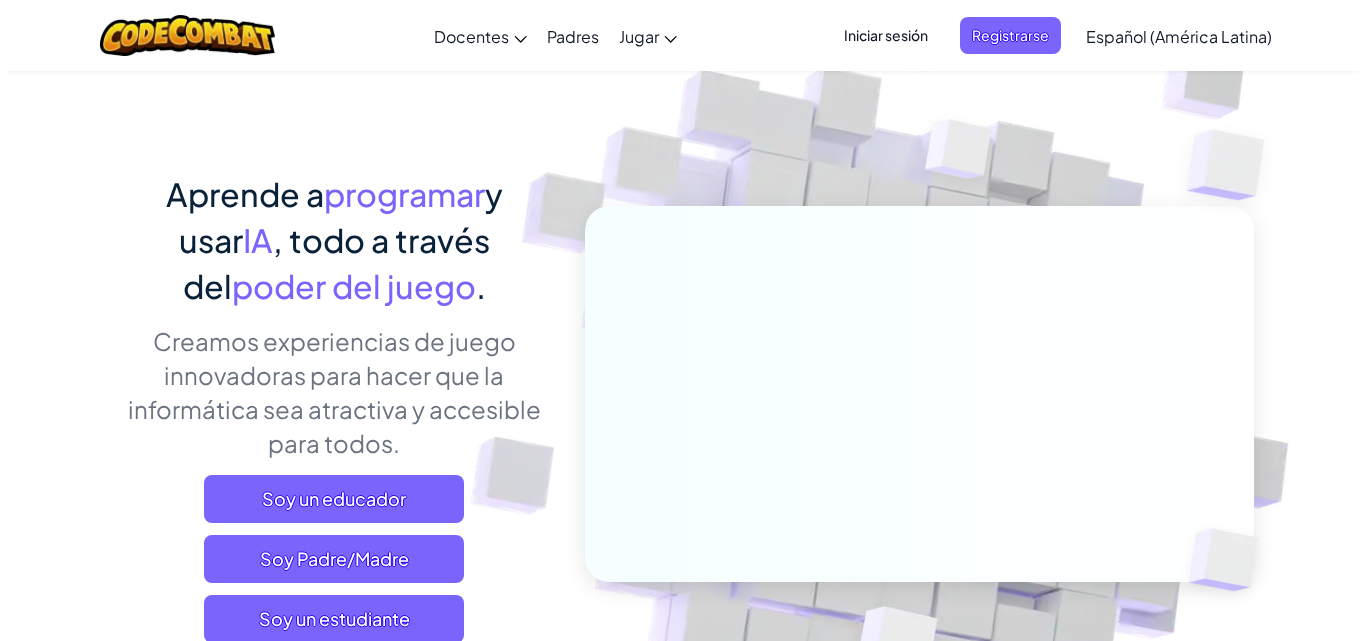 scroll, scrollTop: 100, scrollLeft: 0, axis: vertical 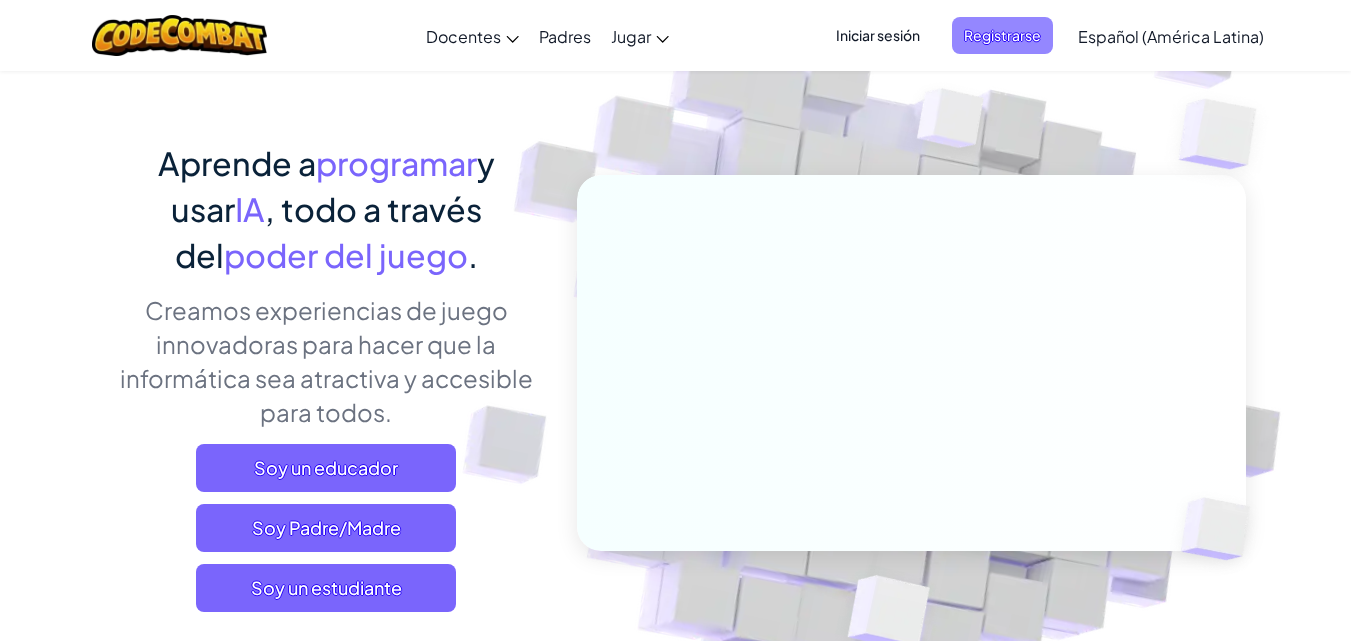 click on "Registrarse" at bounding box center (1002, 35) 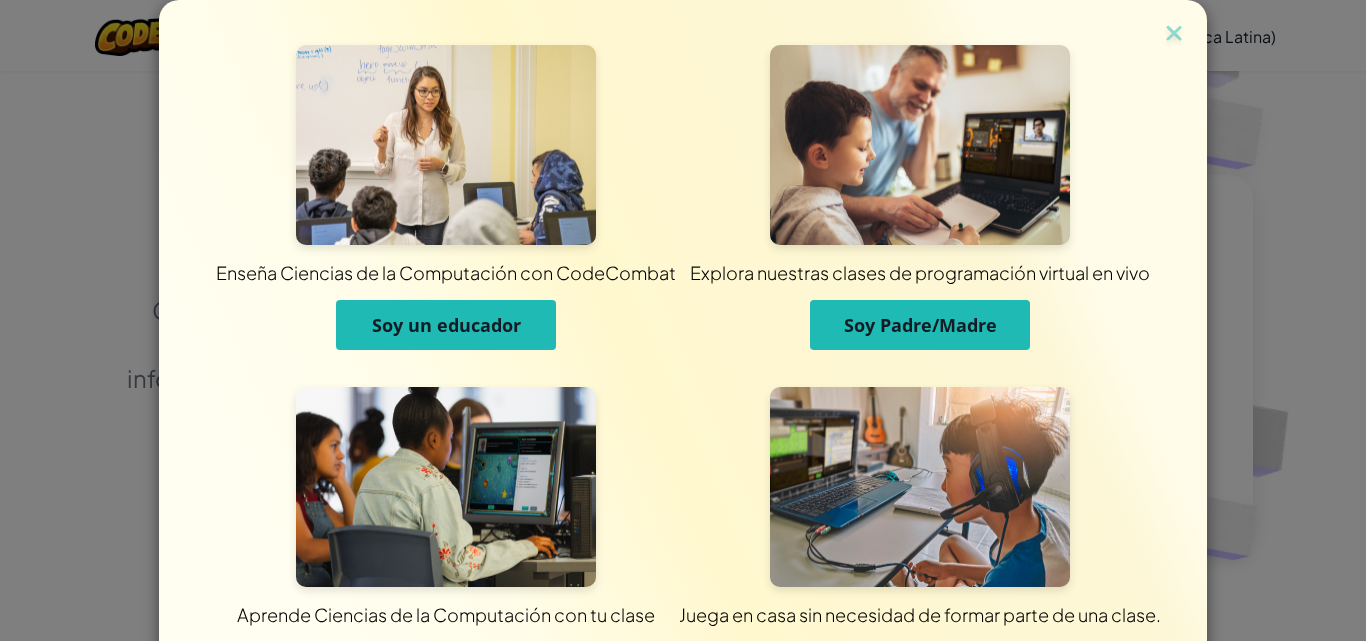 click on "Soy Padre/Madre" at bounding box center (920, 325) 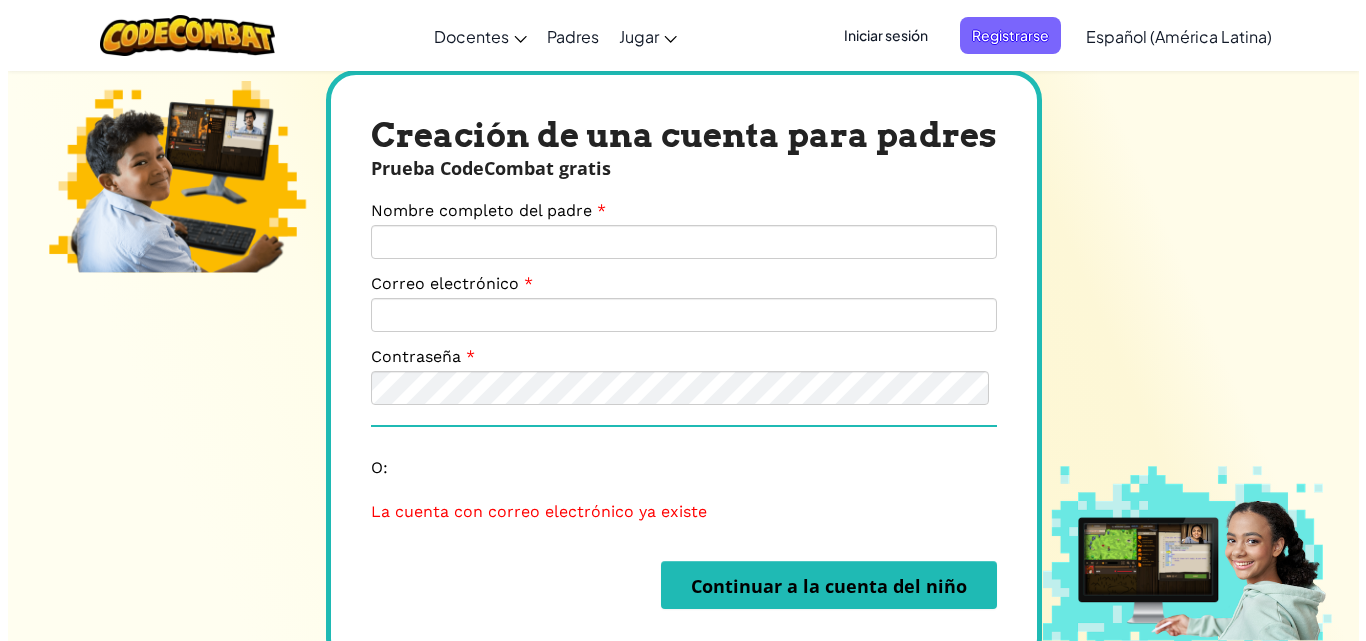 scroll, scrollTop: 0, scrollLeft: 0, axis: both 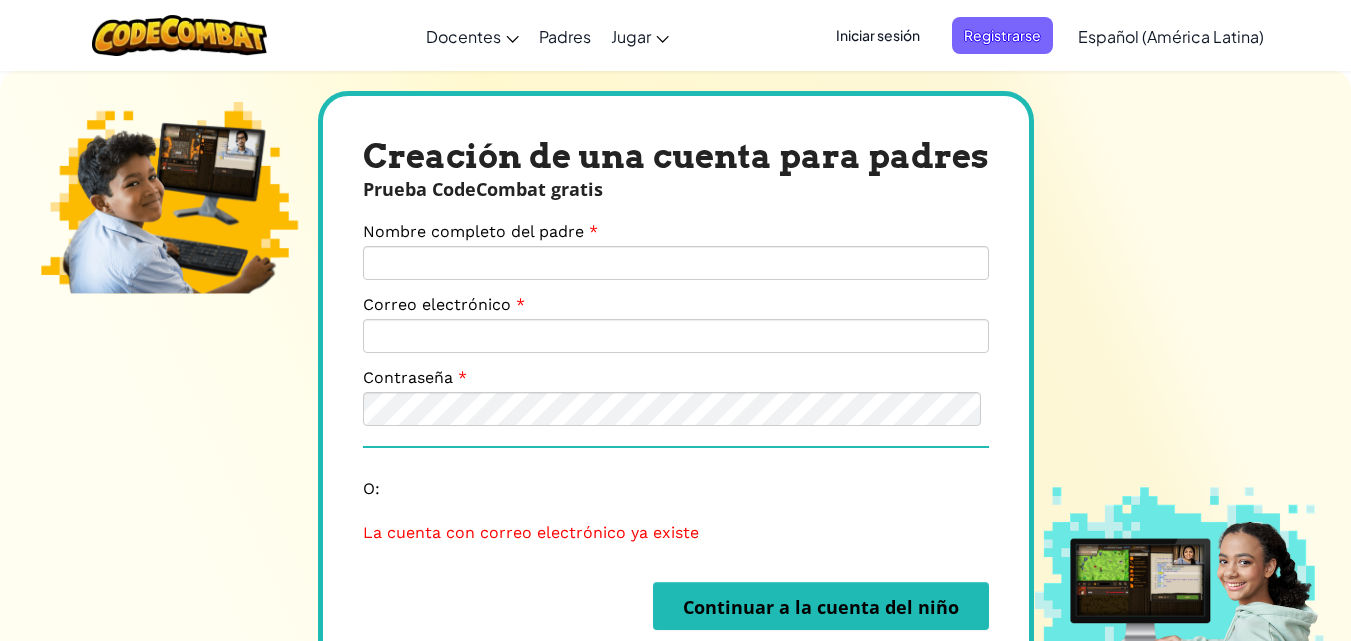 click on "Iniciar sesión" at bounding box center [878, 35] 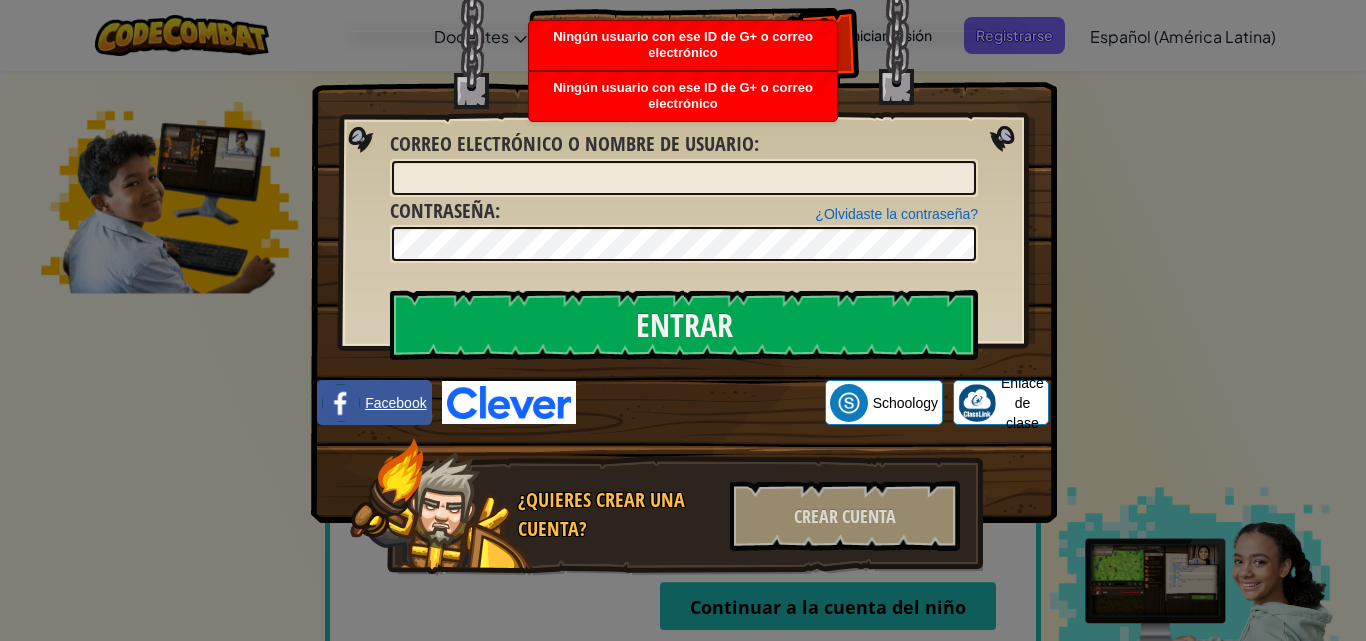 click on "Facebook" at bounding box center [395, 403] 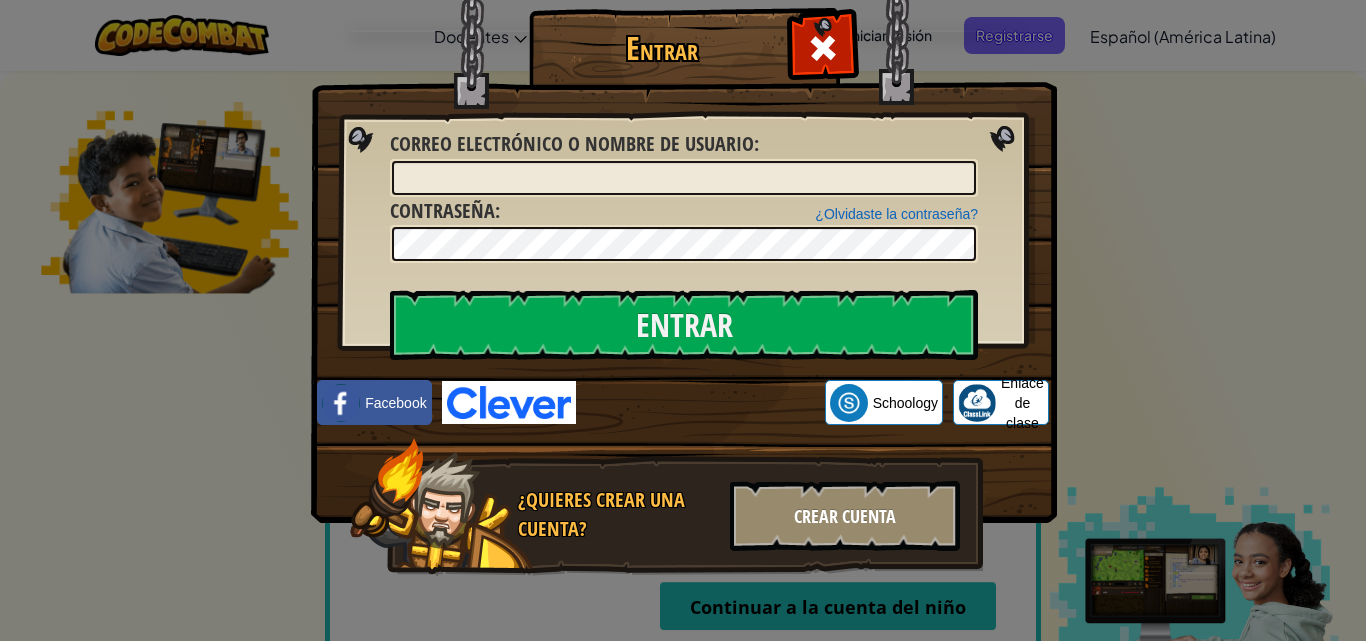 click on "Crear cuenta" at bounding box center (845, 516) 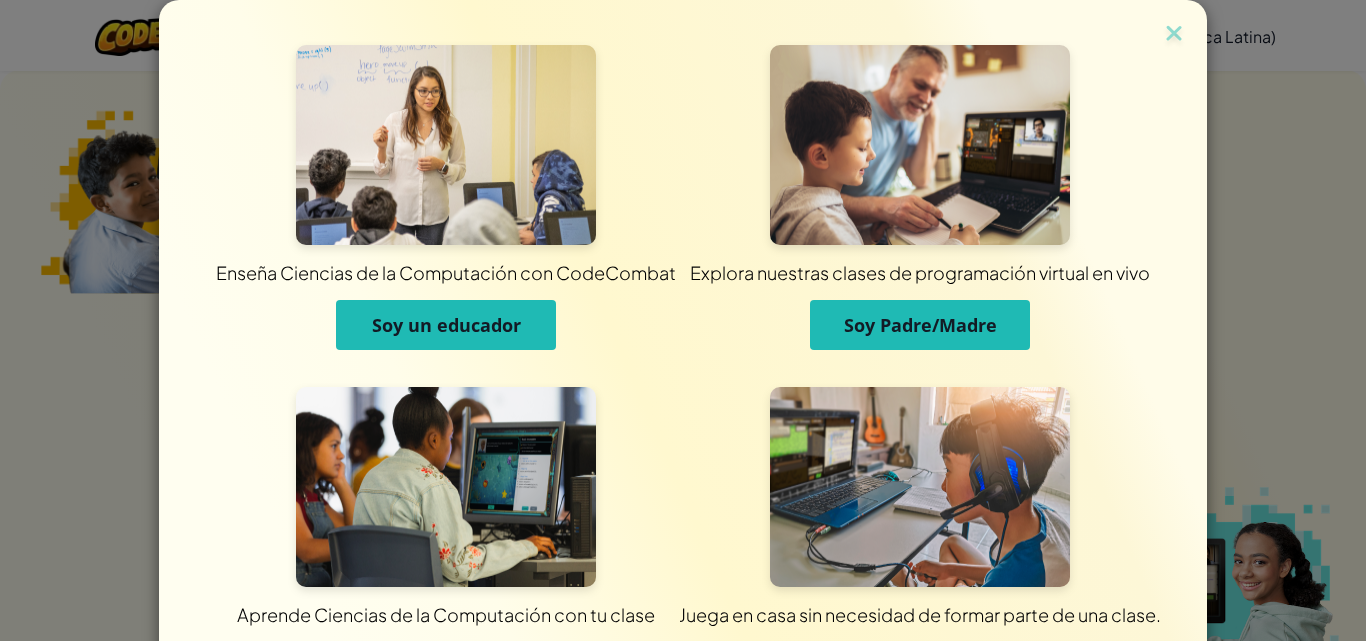 click on "Soy Padre/Madre" at bounding box center (920, 325) 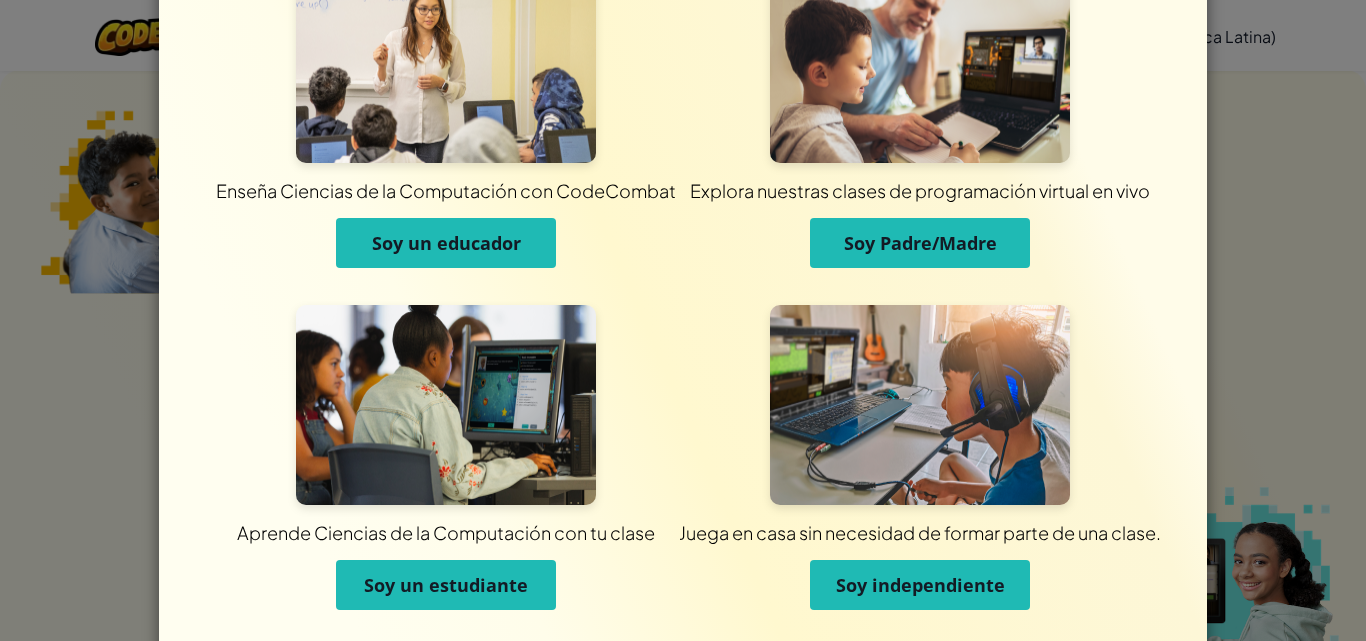 scroll, scrollTop: 0, scrollLeft: 0, axis: both 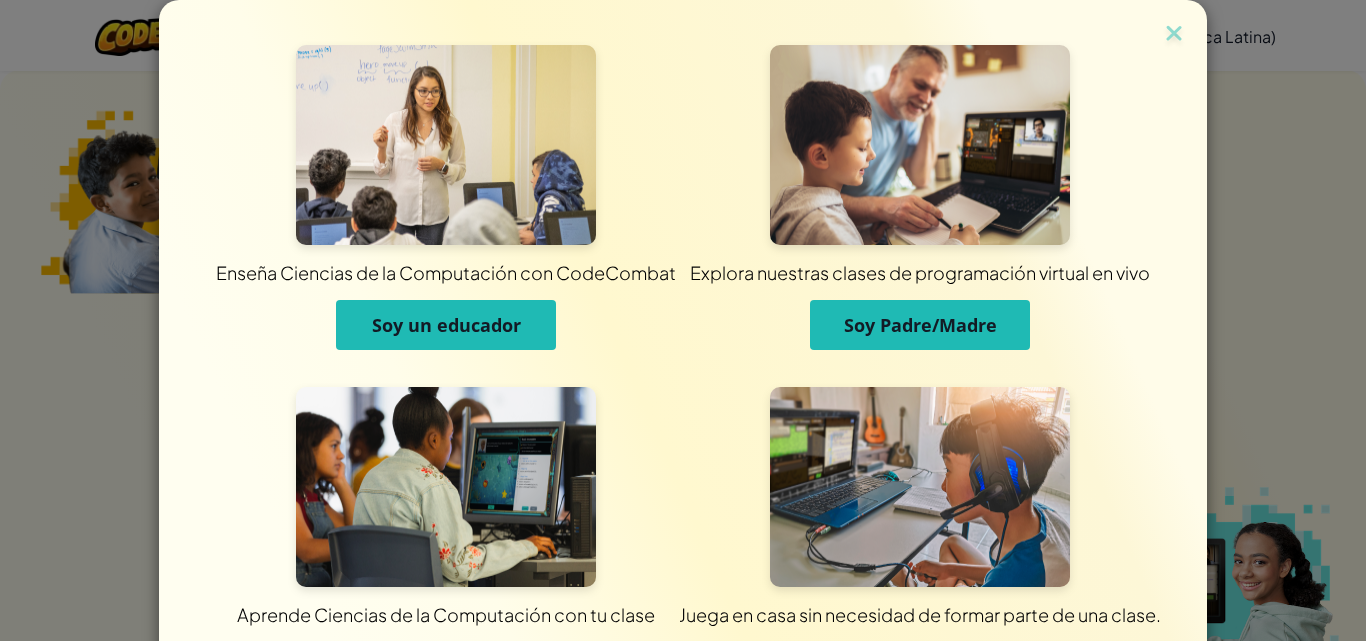 click on "Soy Padre/Madre" at bounding box center (920, 325) 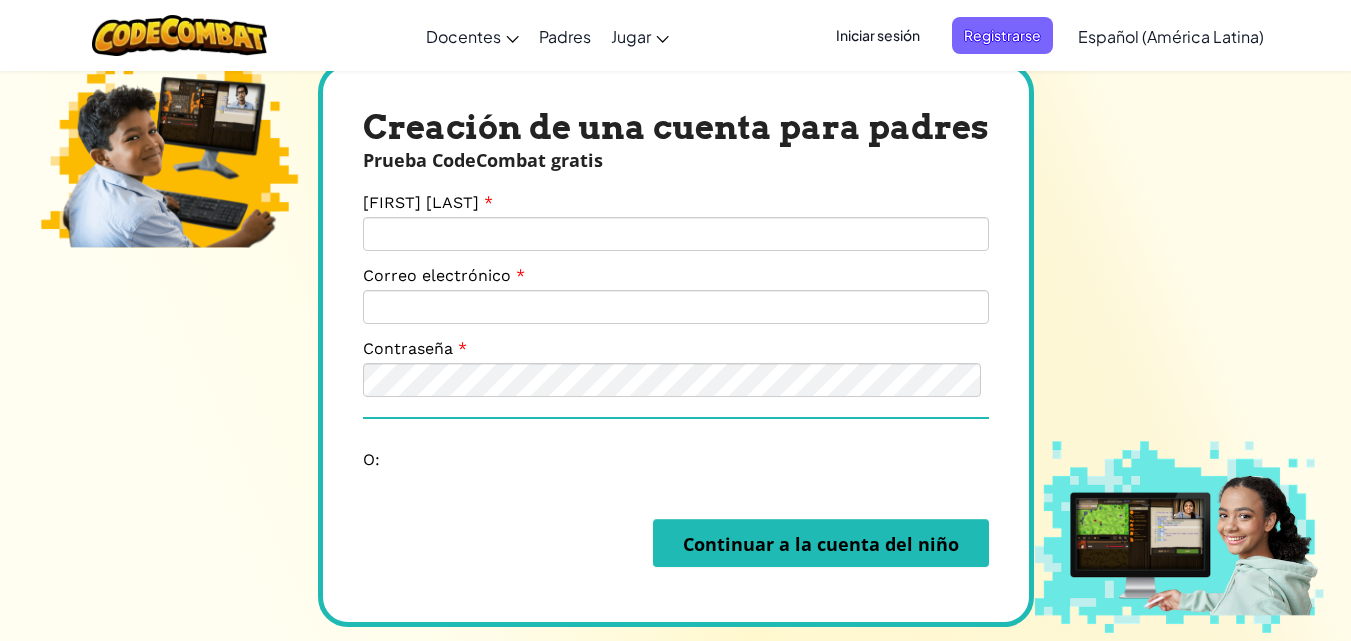 scroll, scrollTop: 0, scrollLeft: 0, axis: both 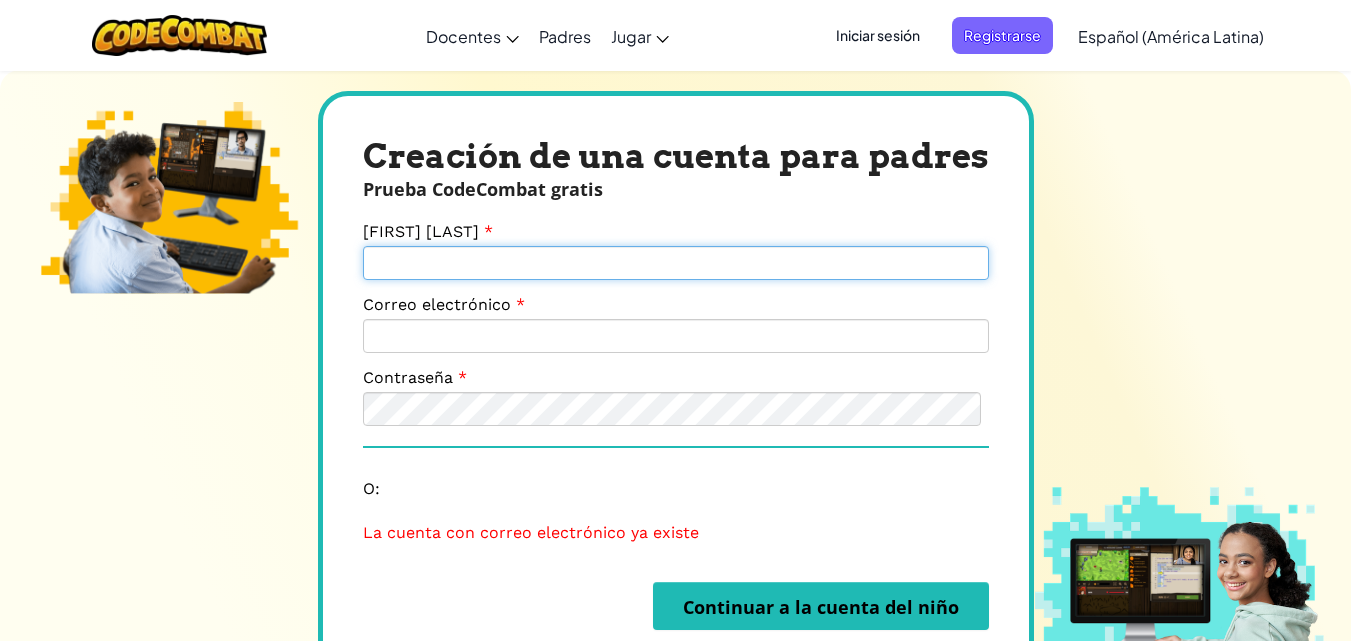 click on "[FIRST] [LAST]" at bounding box center (676, 263) 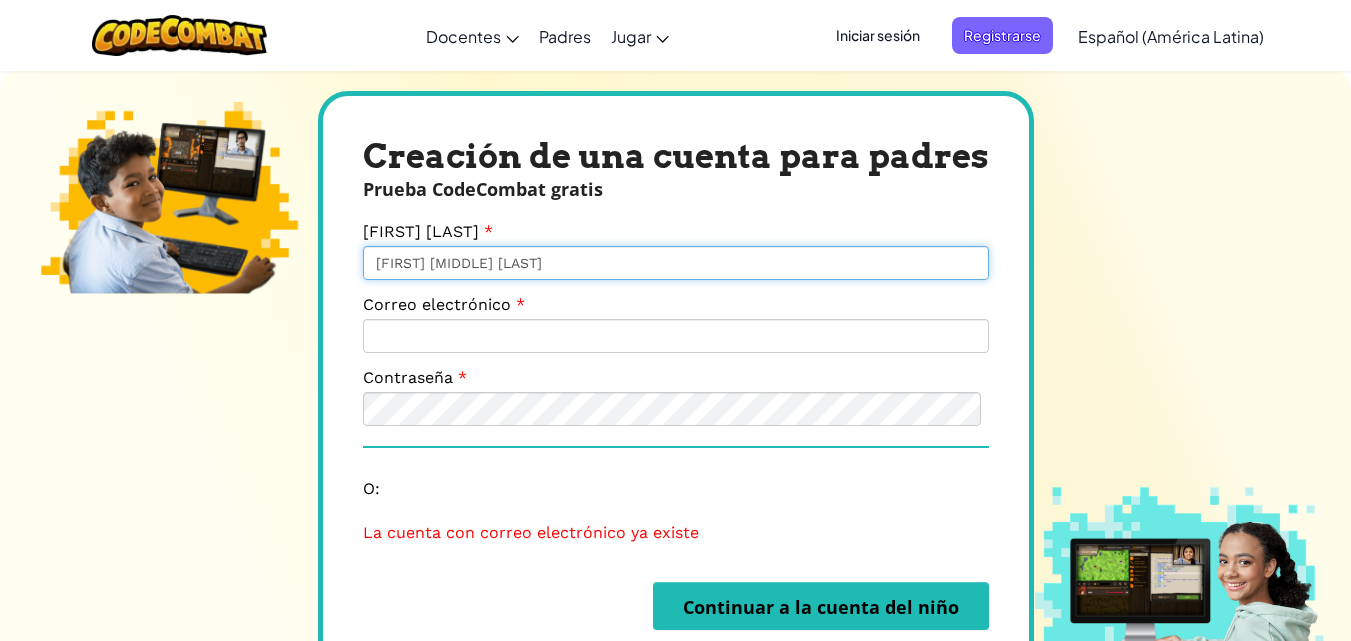 click on "[FIRST] [MIDDLE] [LAST]" at bounding box center (676, 263) 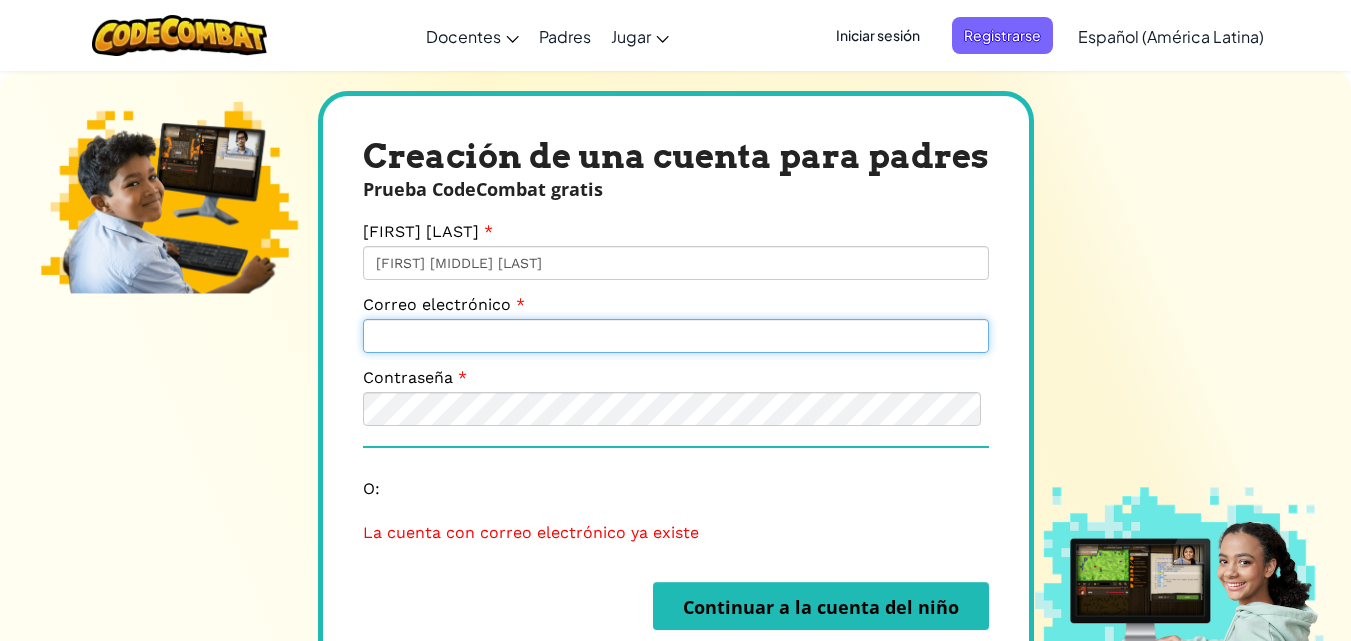 click on "Correo electrónico" at bounding box center (676, 336) 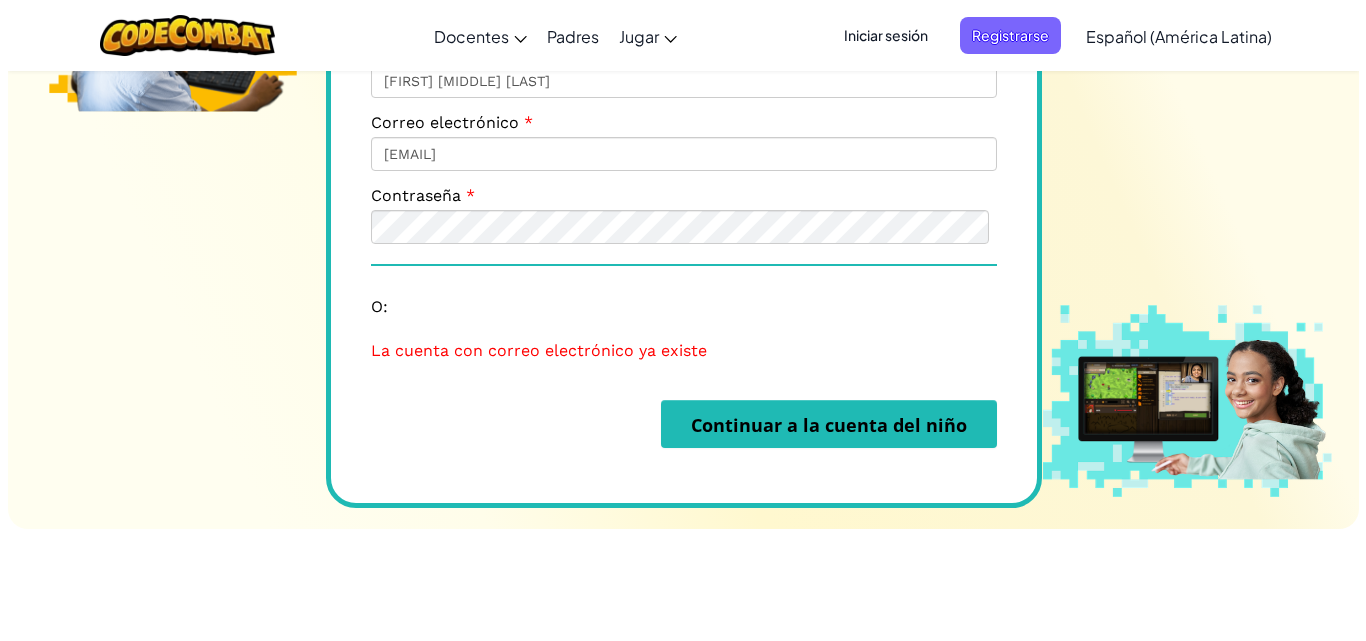 scroll, scrollTop: 0, scrollLeft: 0, axis: both 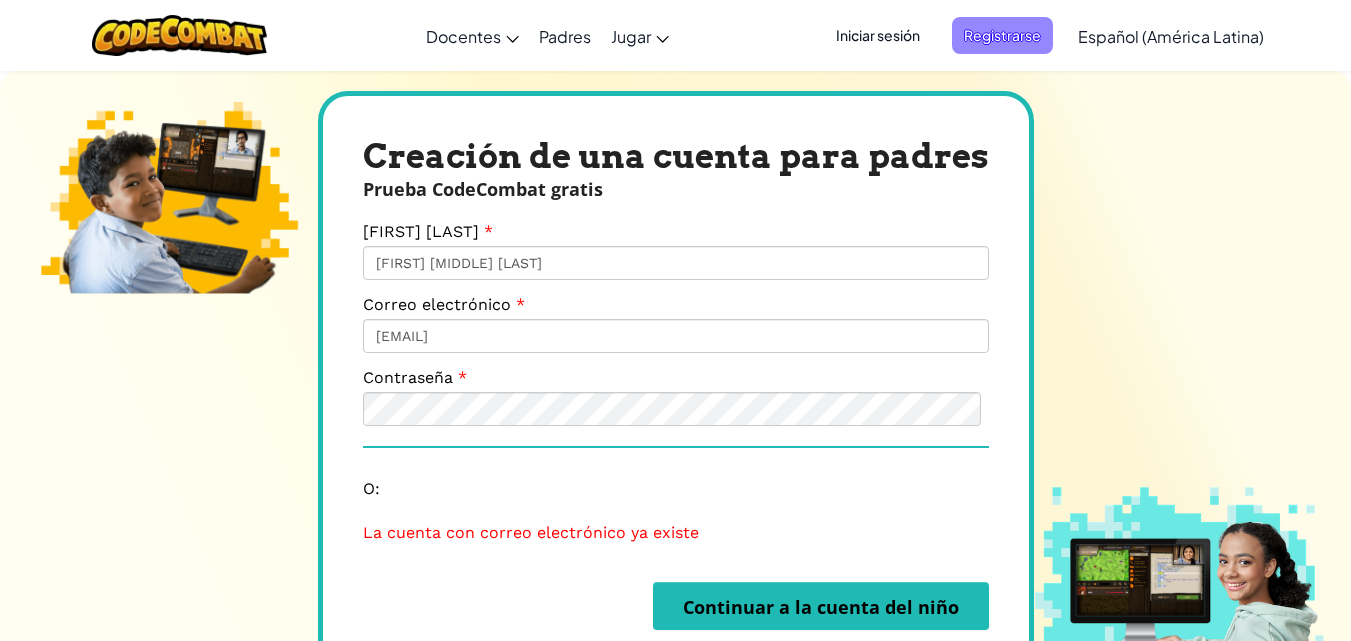 click on "Registrarse" at bounding box center (1002, 35) 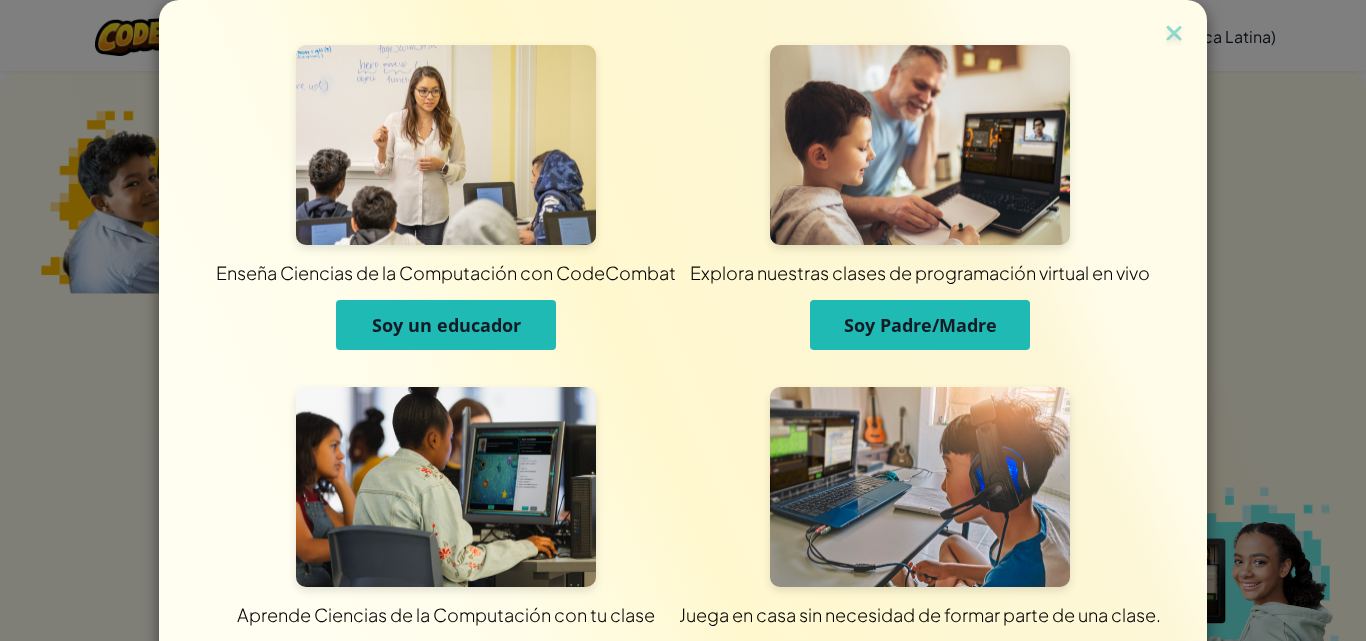 click on "Soy Padre/Madre" at bounding box center [920, 325] 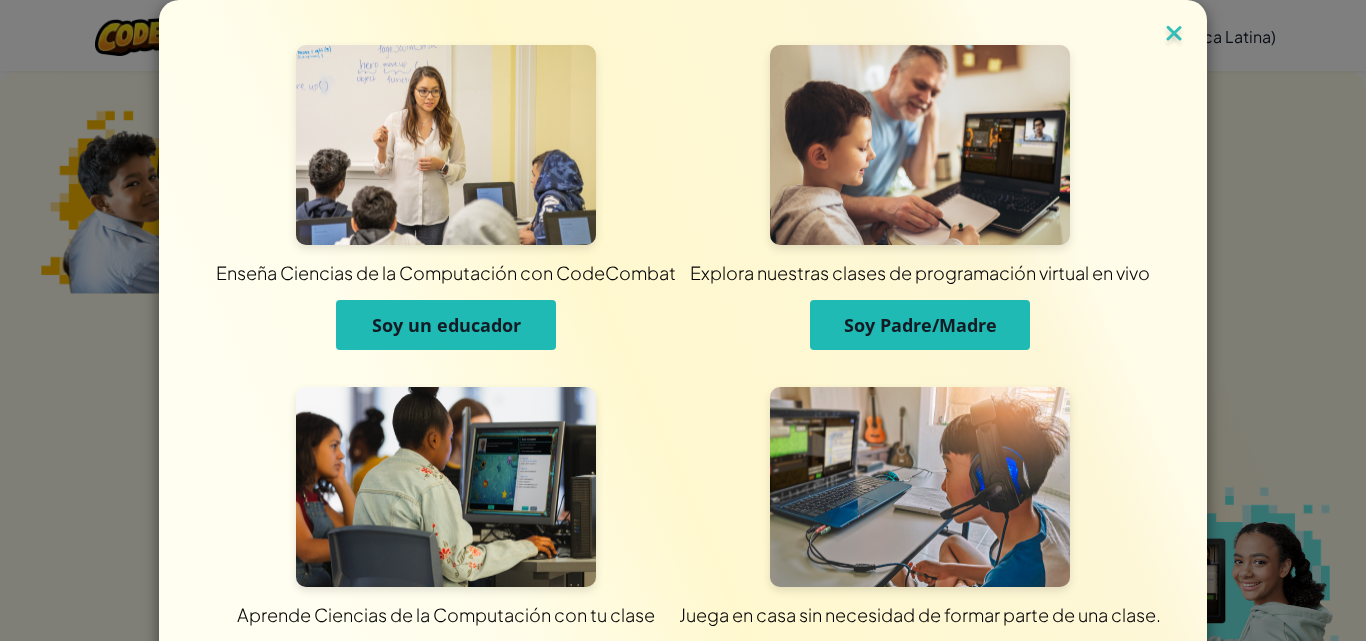 click at bounding box center [1174, 35] 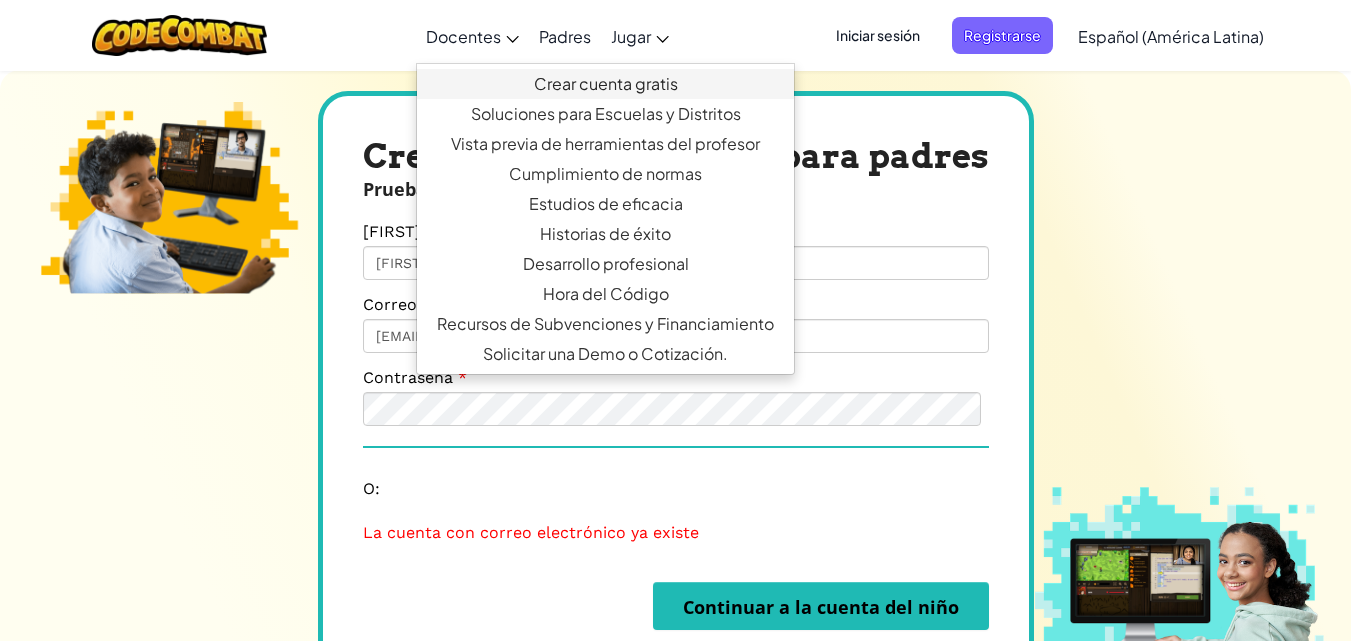 click on "Crear cuenta gratis" at bounding box center (606, 83) 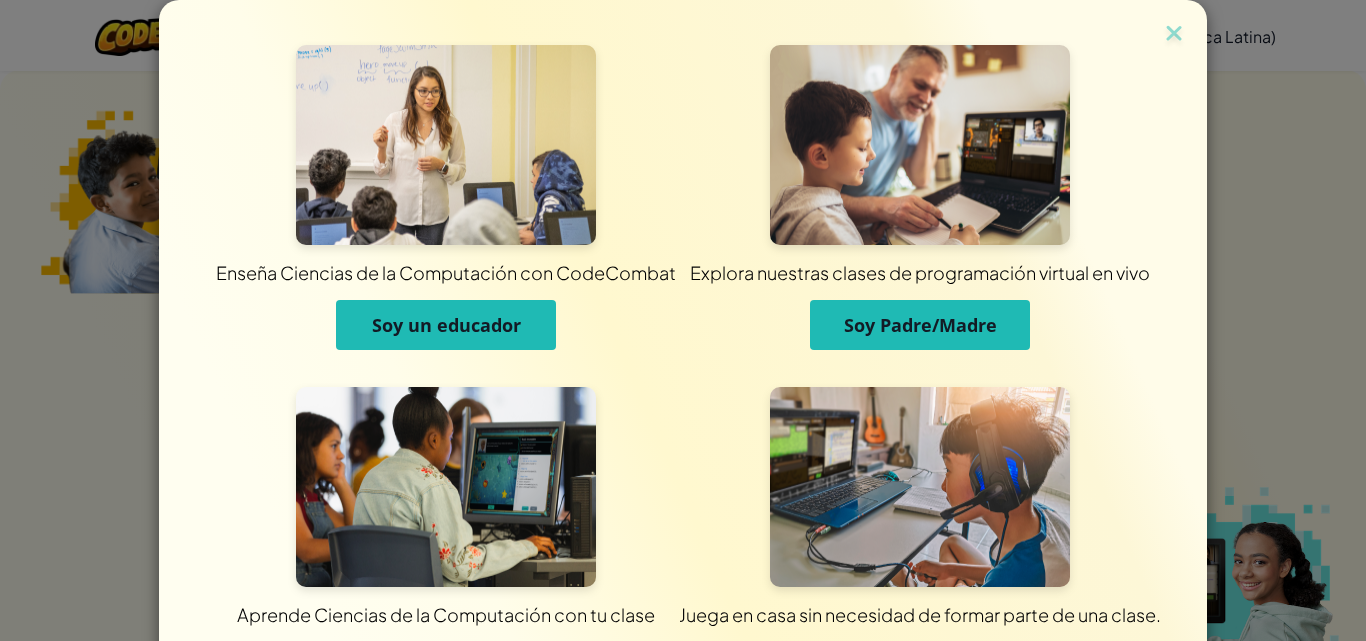 click on "Soy Padre/Madre" at bounding box center [920, 325] 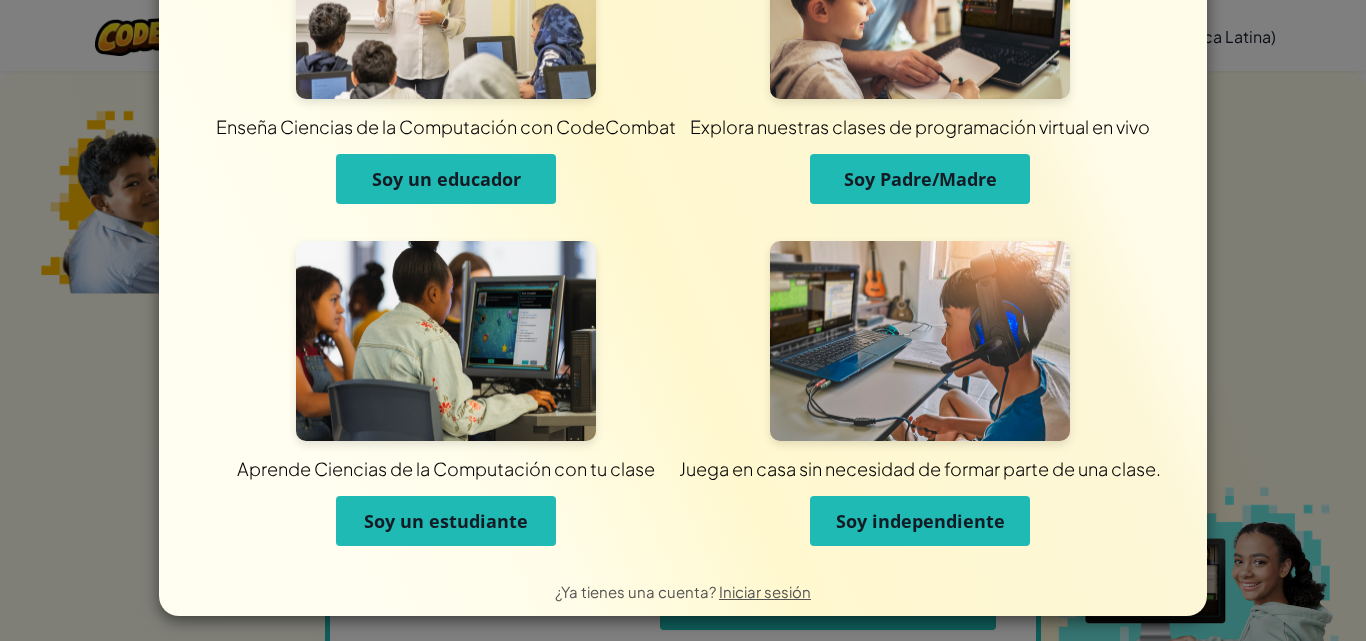 scroll, scrollTop: 151, scrollLeft: 0, axis: vertical 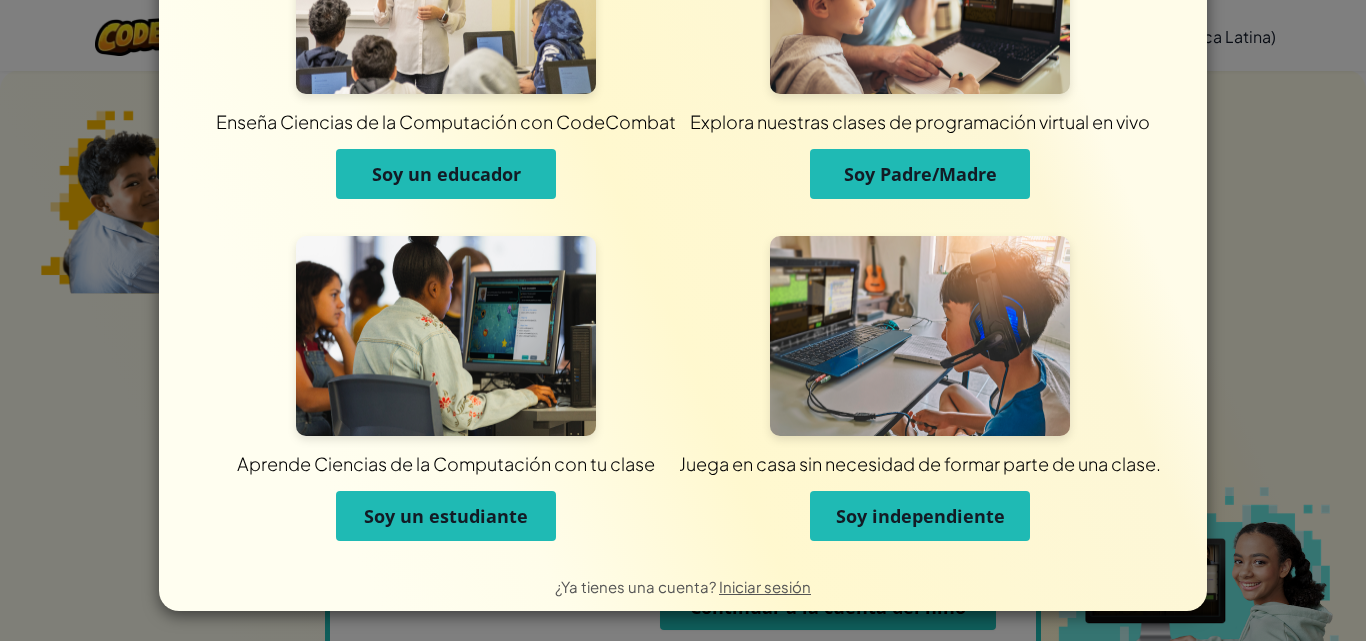 click on "Soy un estudiante" at bounding box center [446, 516] 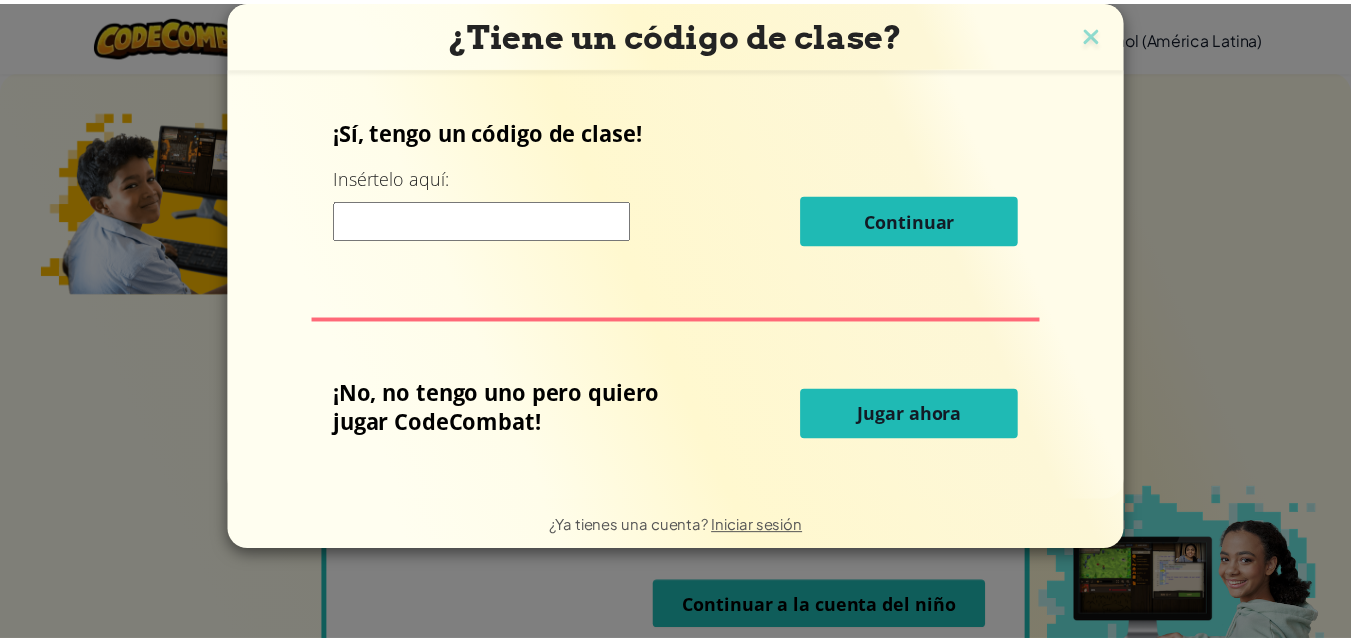 scroll, scrollTop: 0, scrollLeft: 0, axis: both 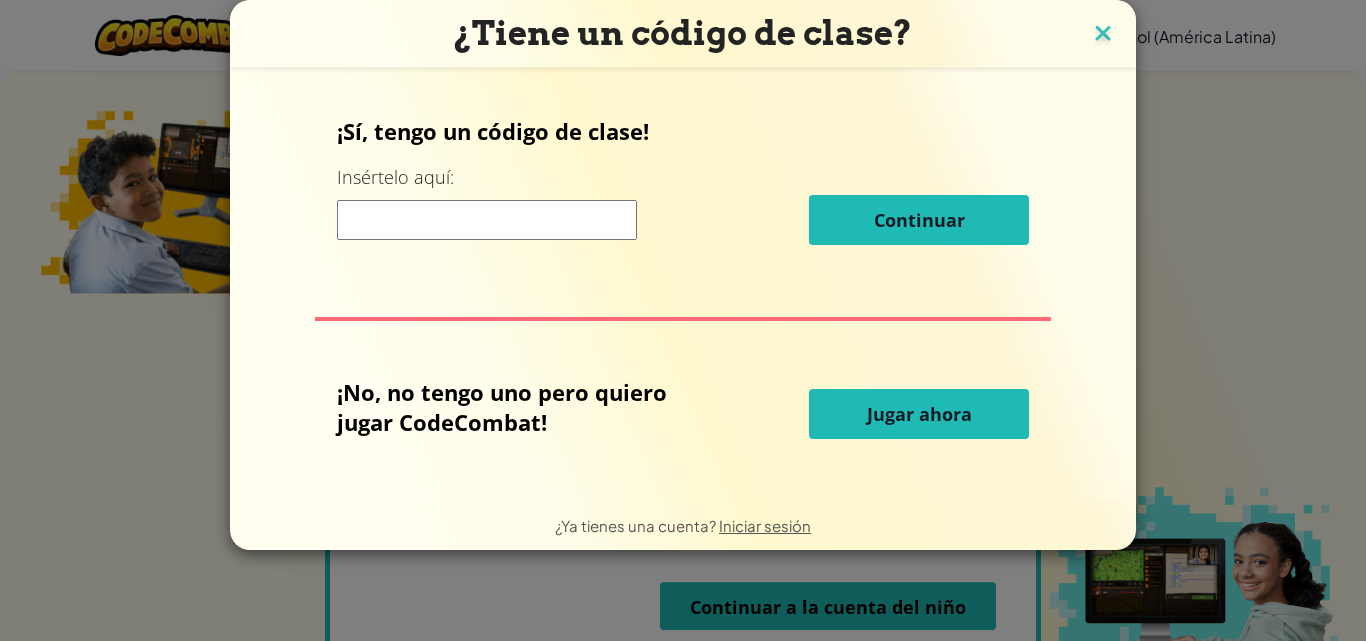 click at bounding box center (1103, 35) 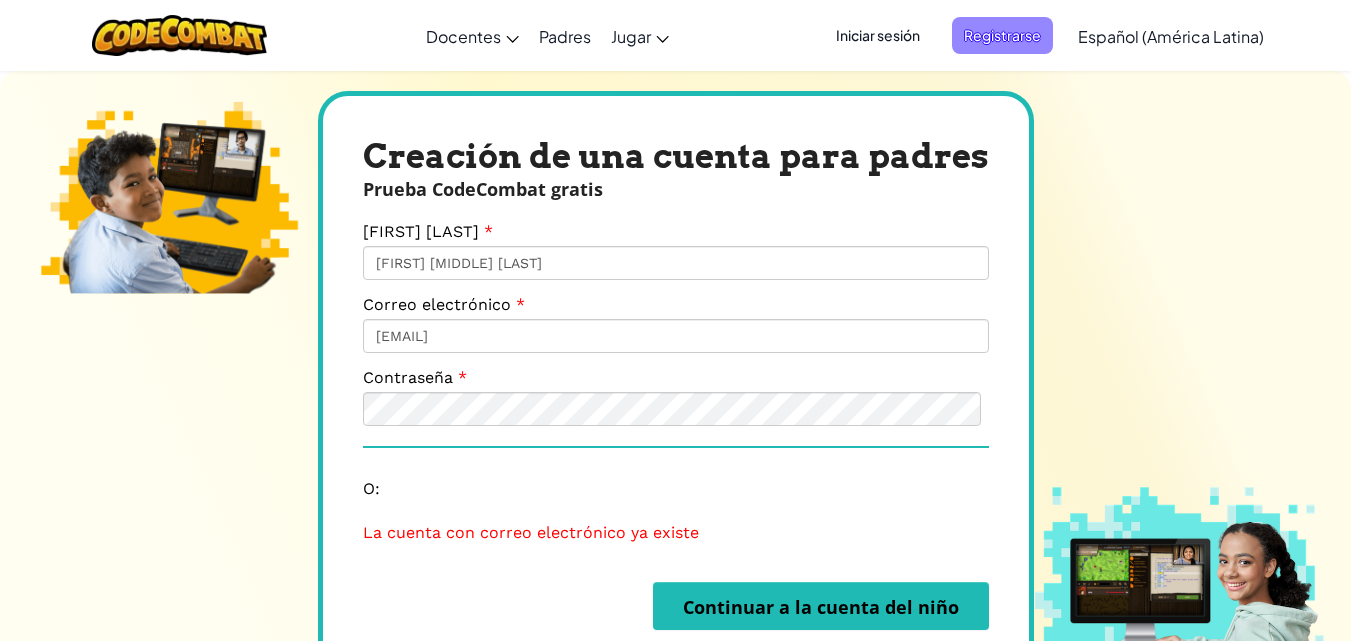click on "Registrarse" at bounding box center [1002, 35] 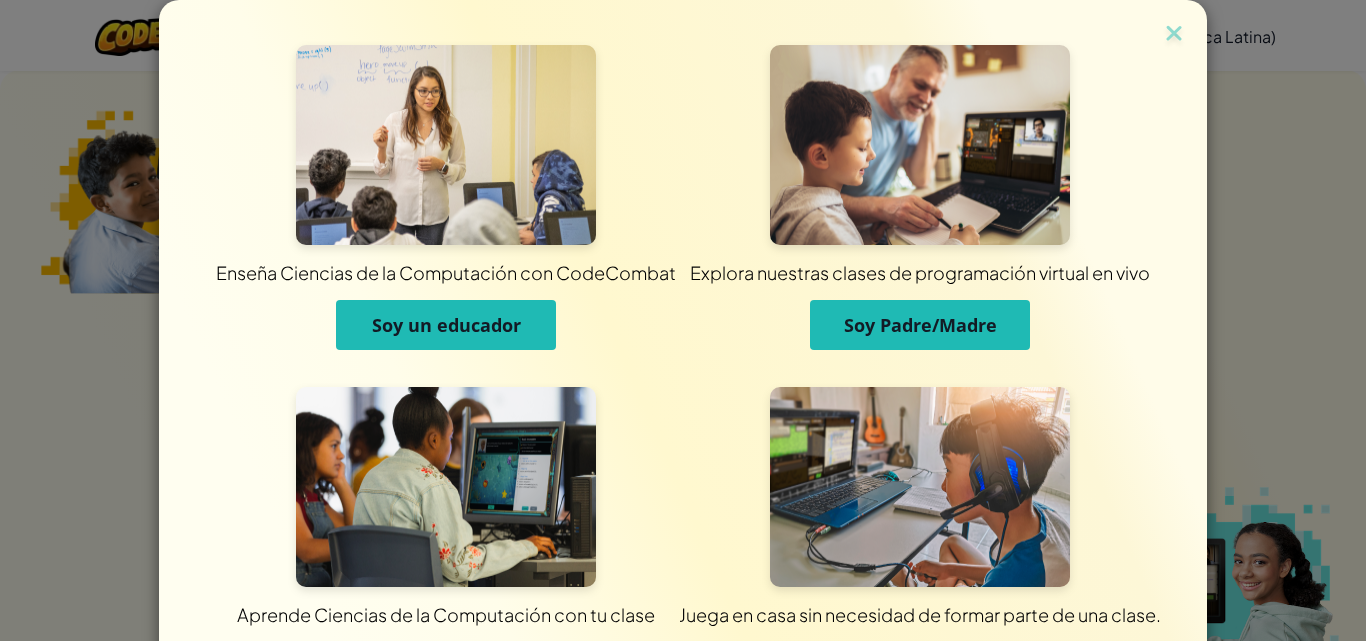 click on "Soy Padre/Madre" at bounding box center (920, 325) 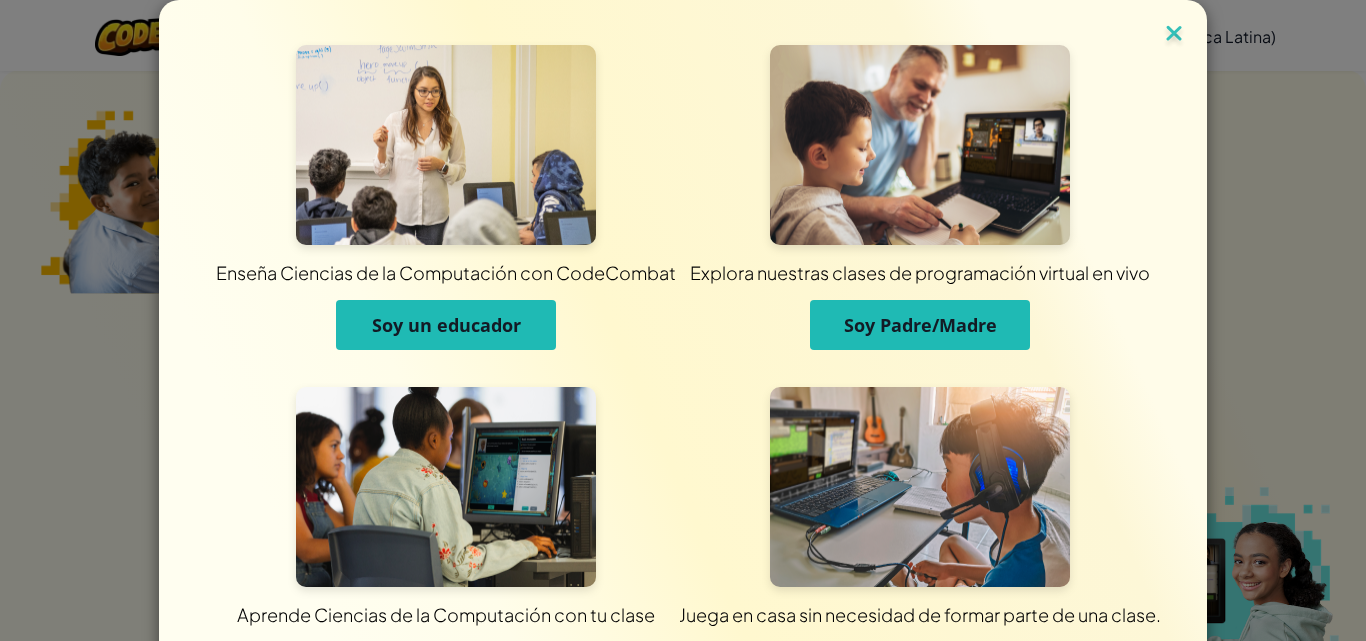 click at bounding box center (1174, 35) 